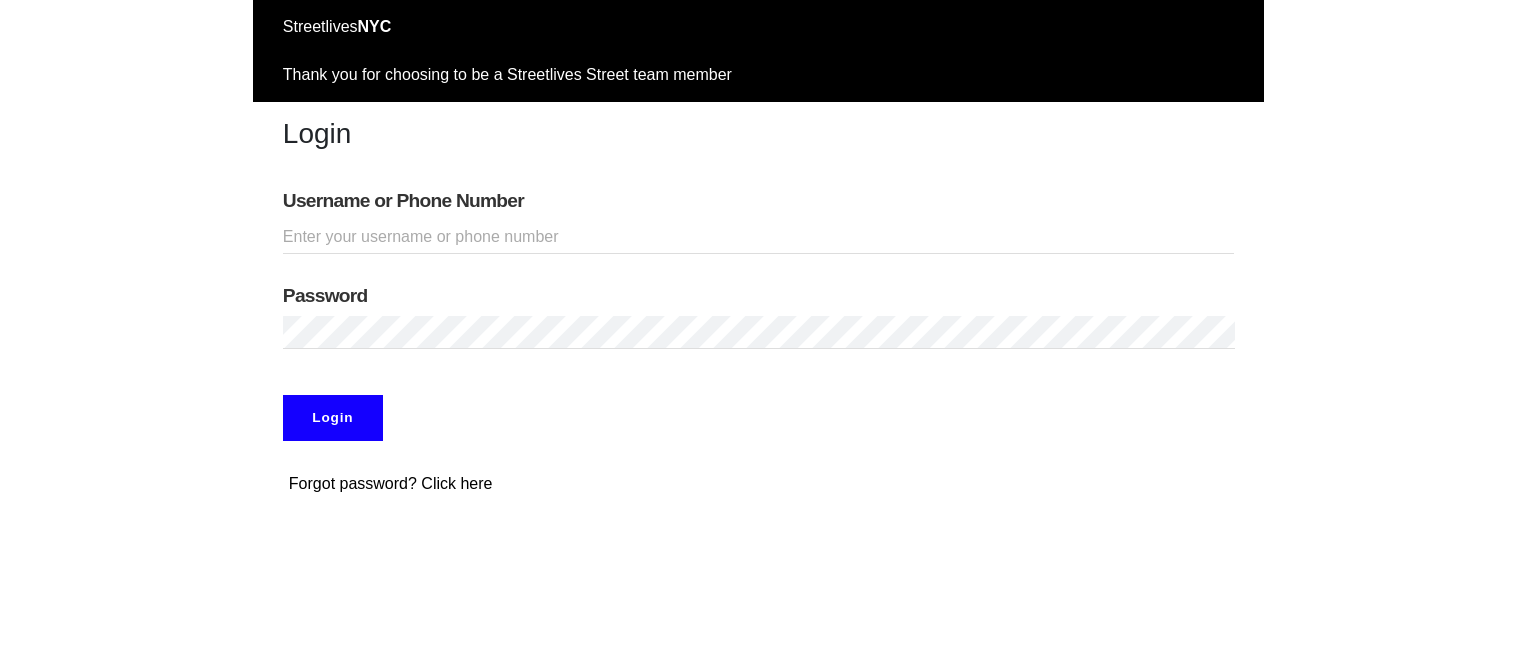 scroll, scrollTop: 0, scrollLeft: 0, axis: both 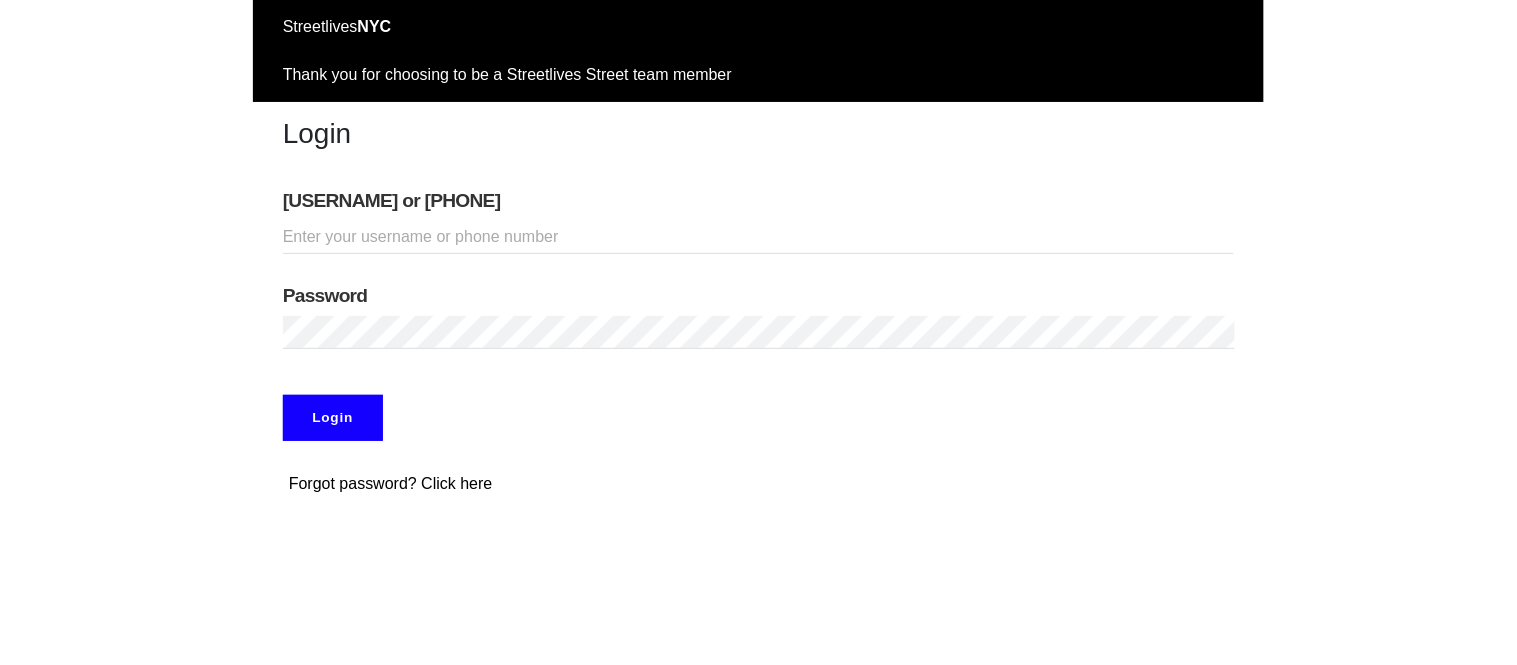 click on "Username or Phone Number" at bounding box center [758, 237] 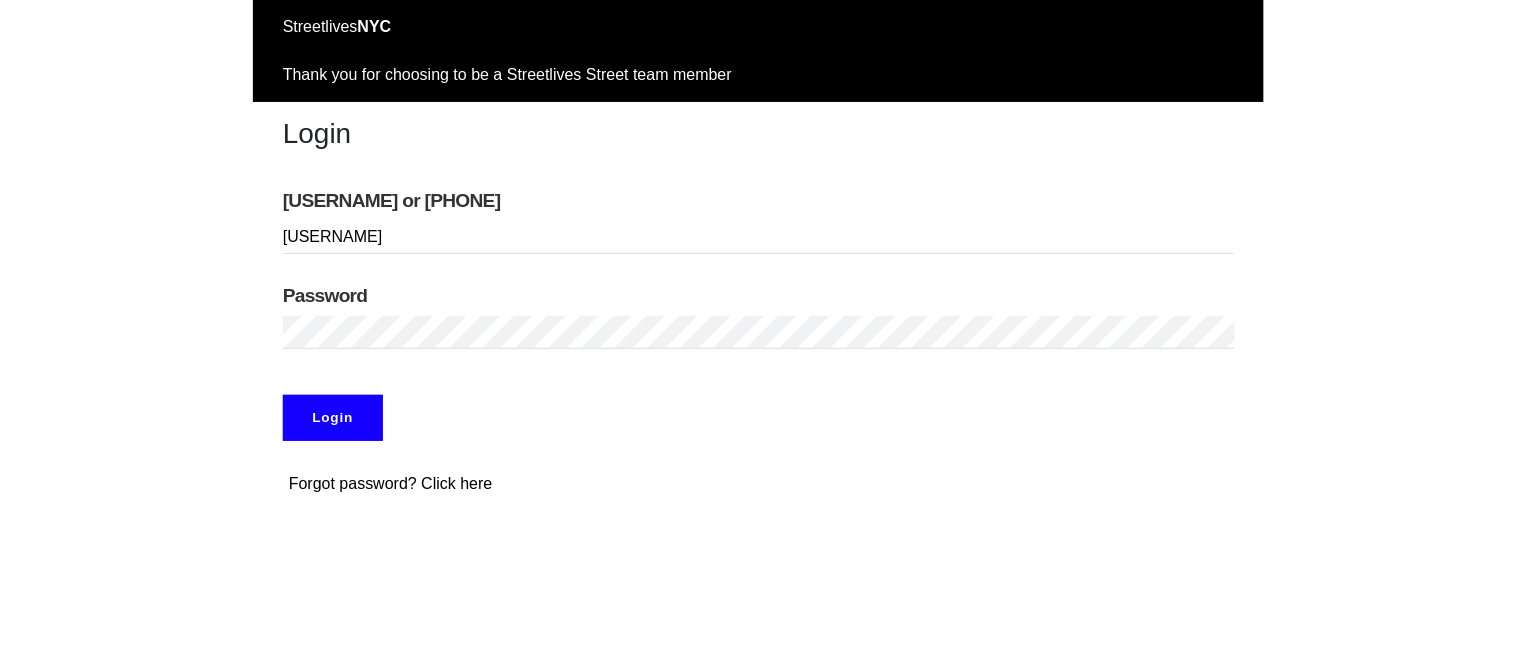 type on "kieshaj10" 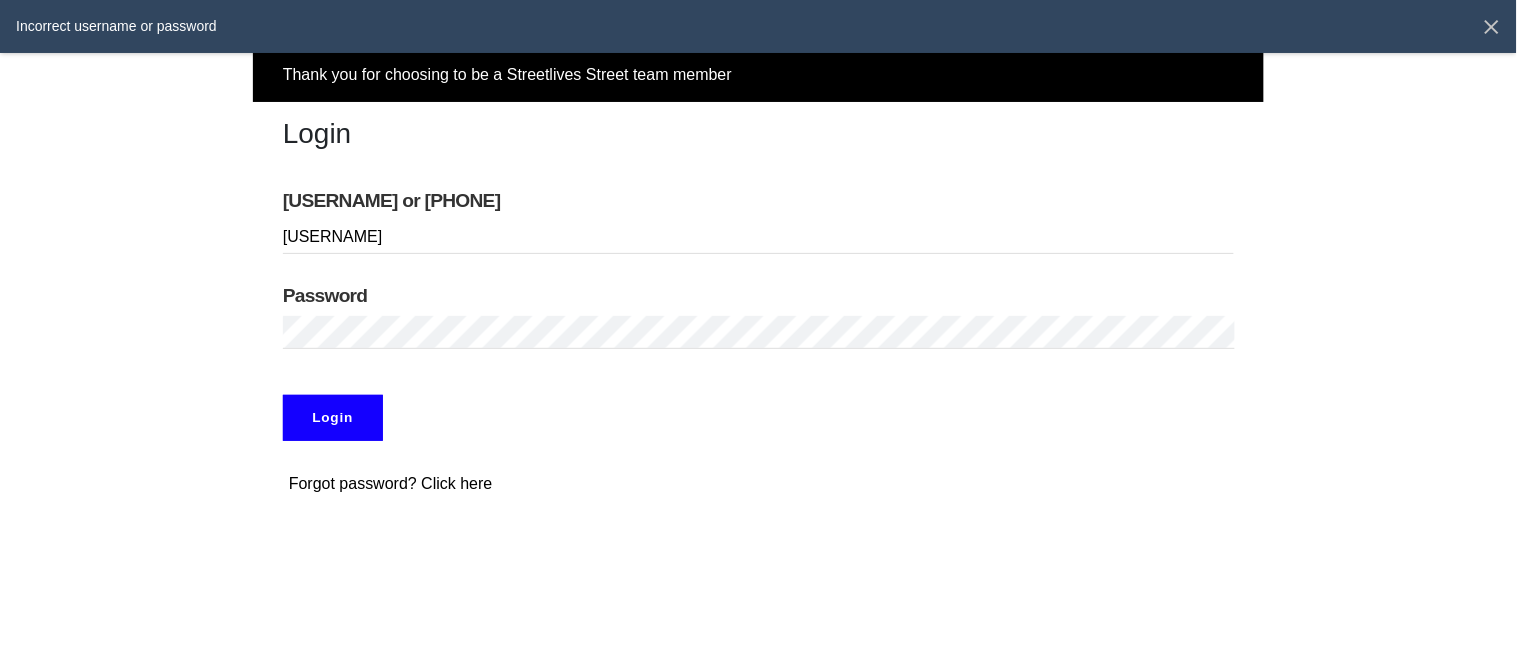 click on "Incorrect username or password Streetlives  NYC Thank you for choosing to be a Streetlives Street team member Login Username or Phone Number kieshaj10 Password Login Forgot password? Click here" at bounding box center (758, 256) 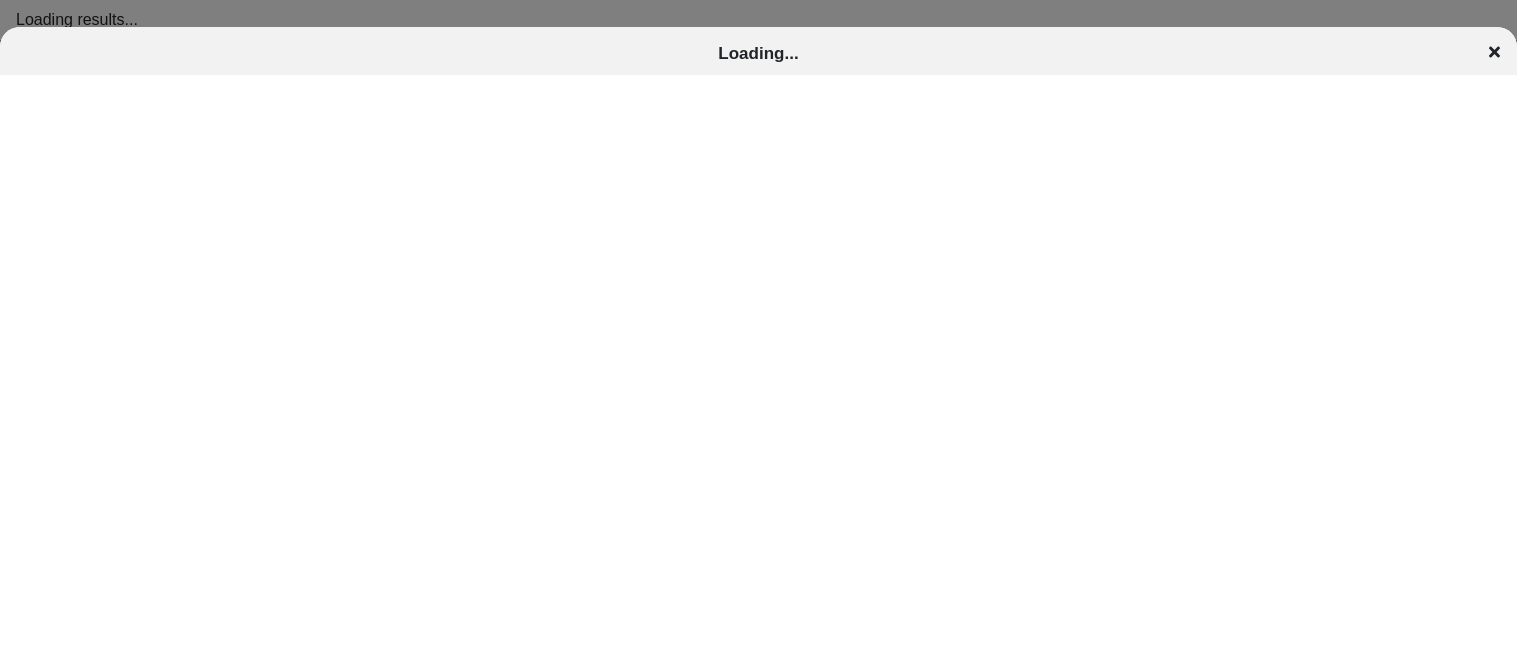 scroll, scrollTop: 0, scrollLeft: 0, axis: both 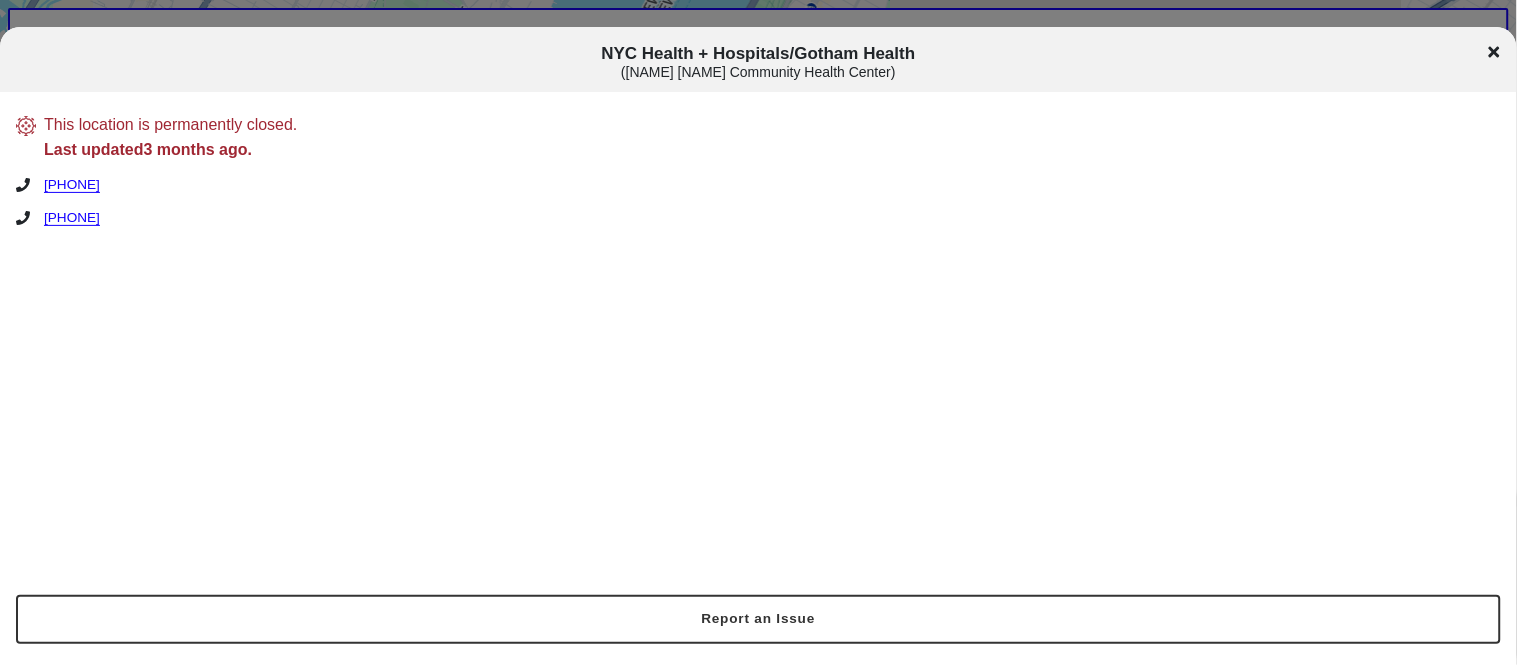 click on "This location is permanently closed. Last updated  3 months ago . [PHONE] [PHONE]" at bounding box center (758, 343) 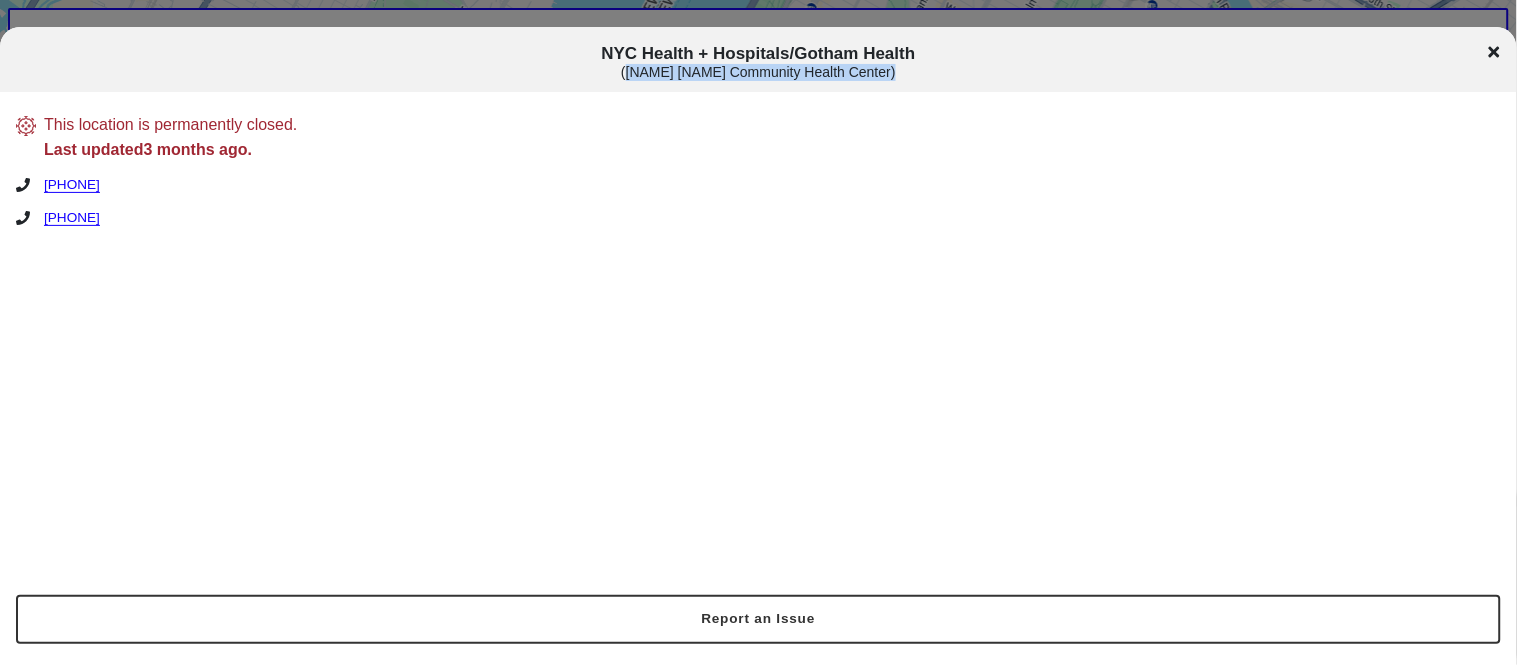 drag, startPoint x: 634, startPoint y: 74, endPoint x: 885, endPoint y: 76, distance: 251.00797 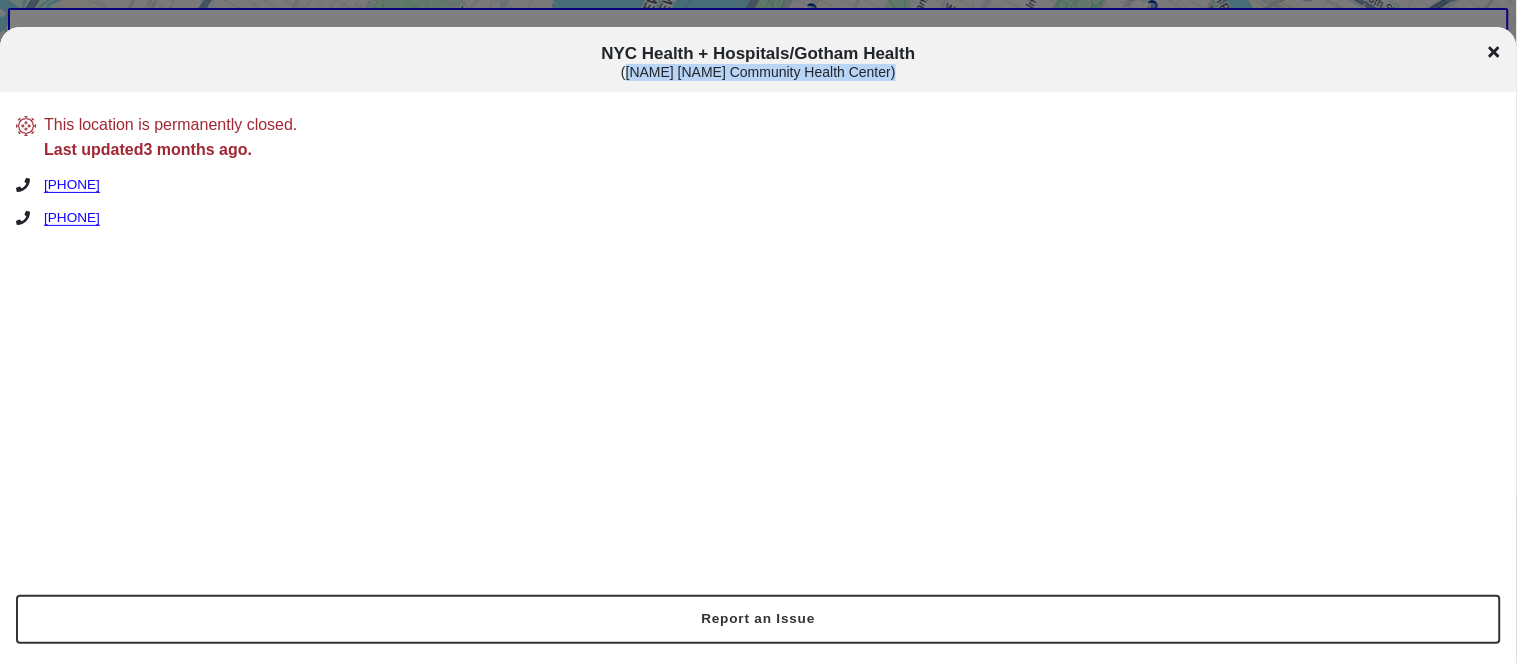copy on "Ida G. Israel Community Health Center )" 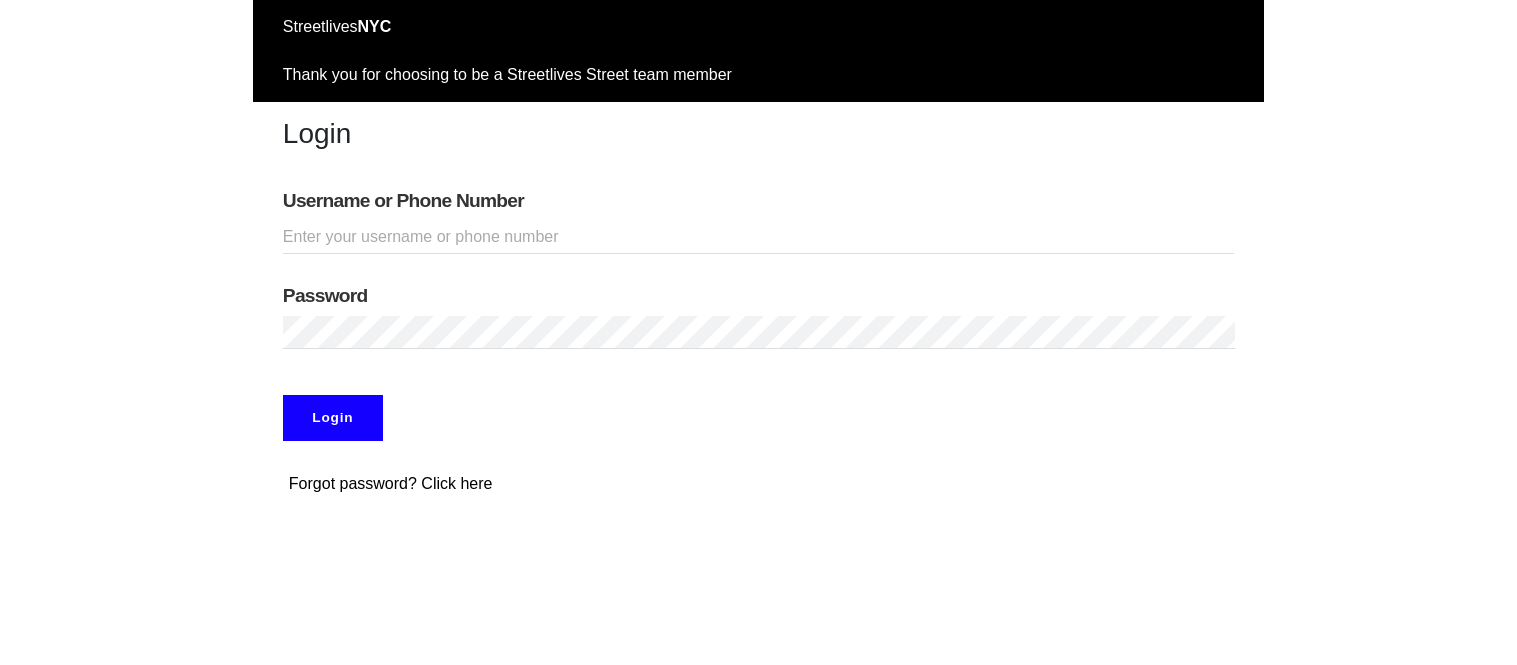 scroll, scrollTop: 0, scrollLeft: 0, axis: both 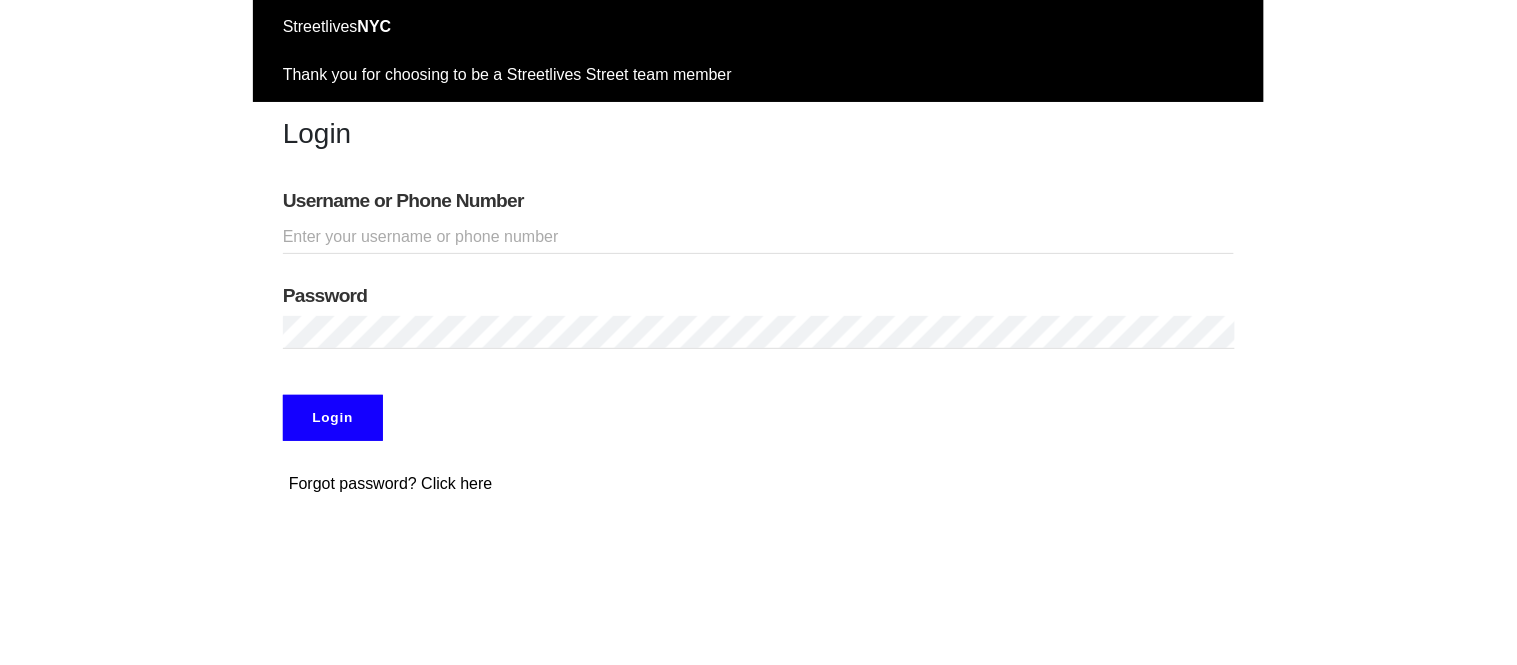 click on "Username or Phone Number" at bounding box center [758, 237] 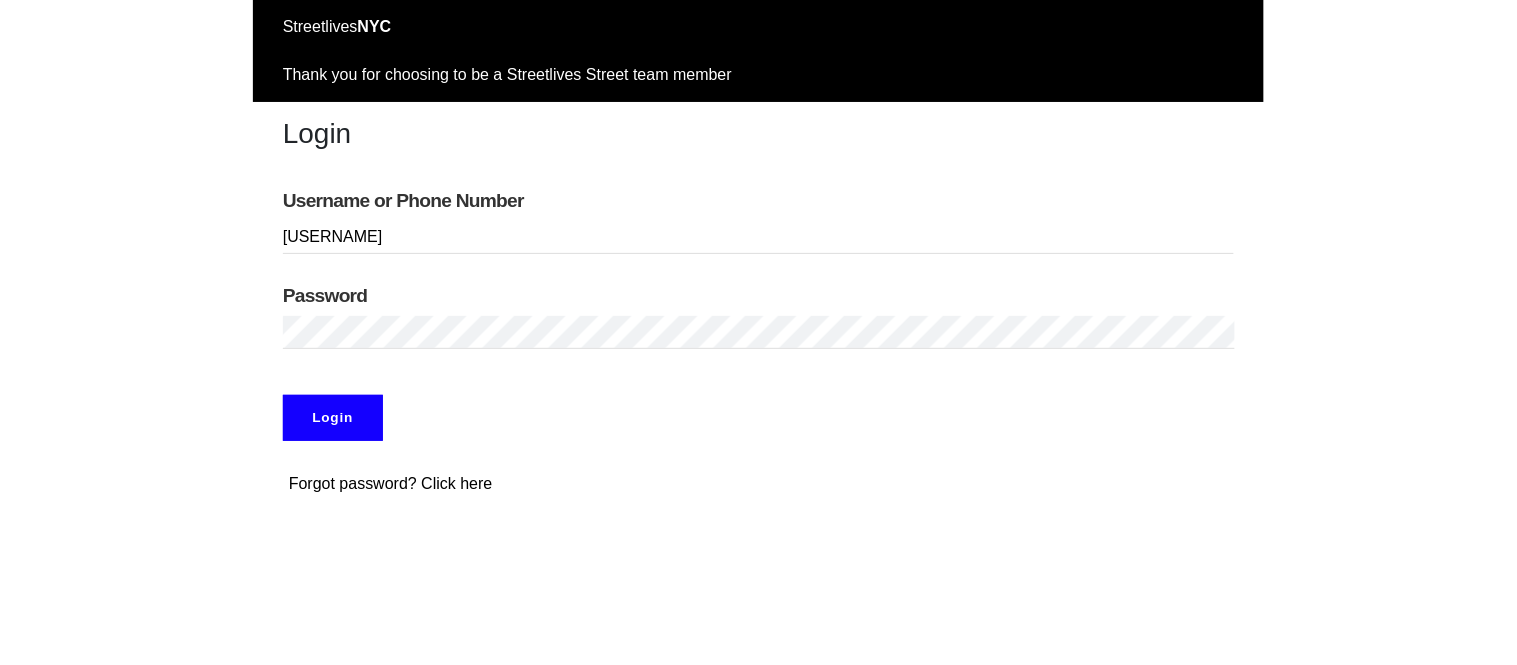 type on "[USERNAME]" 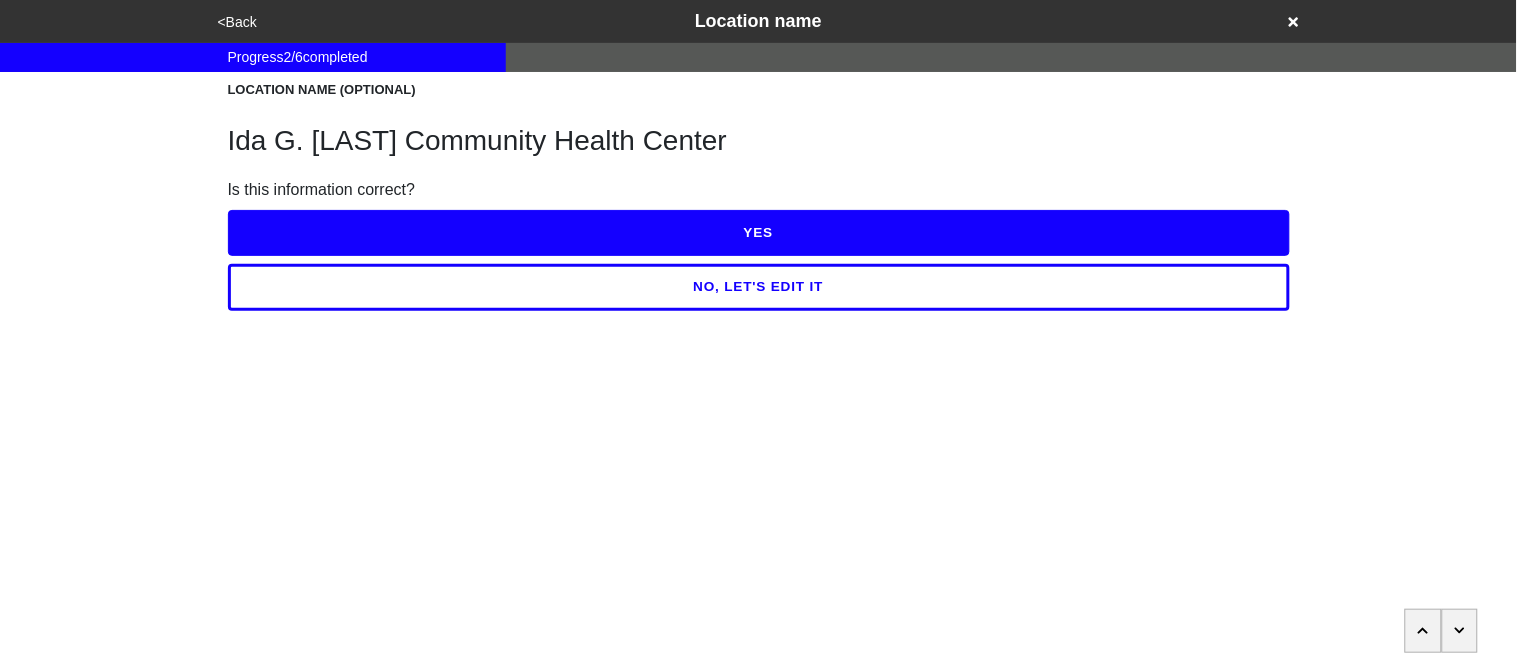 click on "<Back" at bounding box center [237, 22] 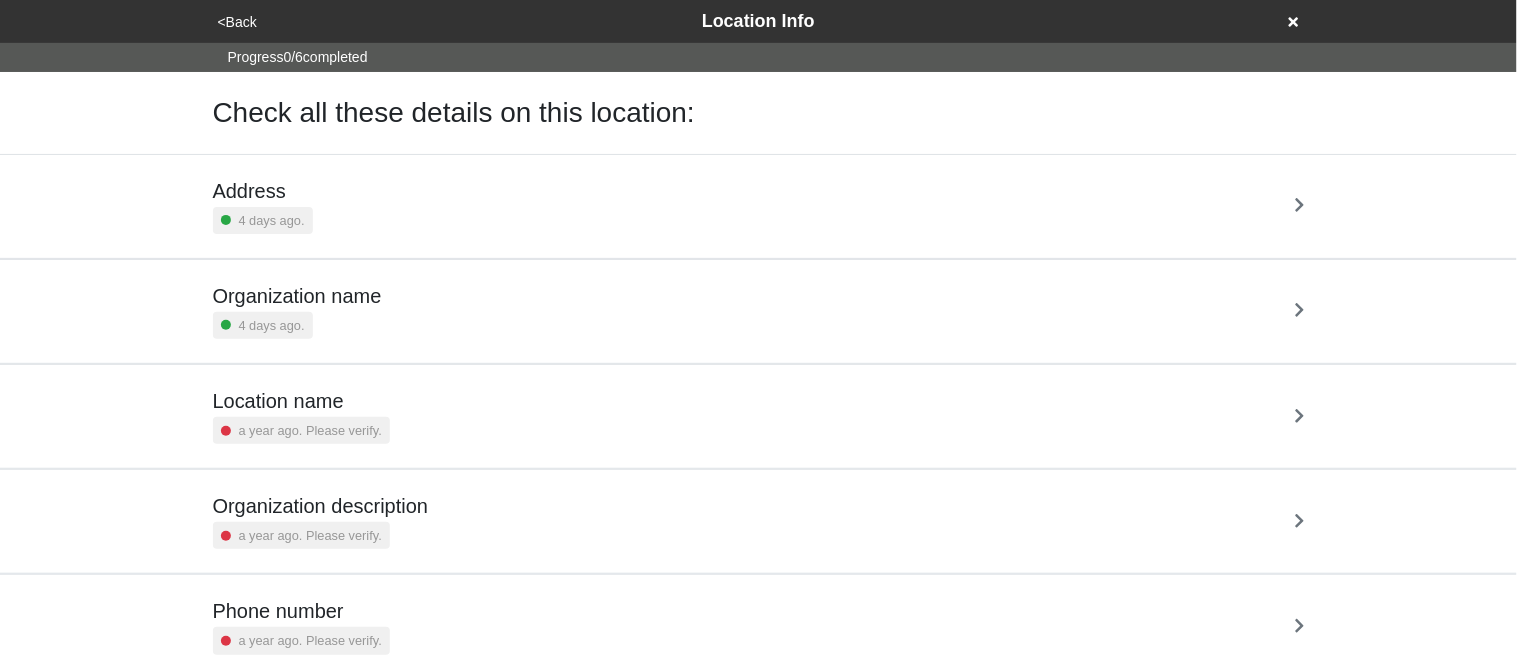 click on "Address 4 days ago." at bounding box center [759, 206] 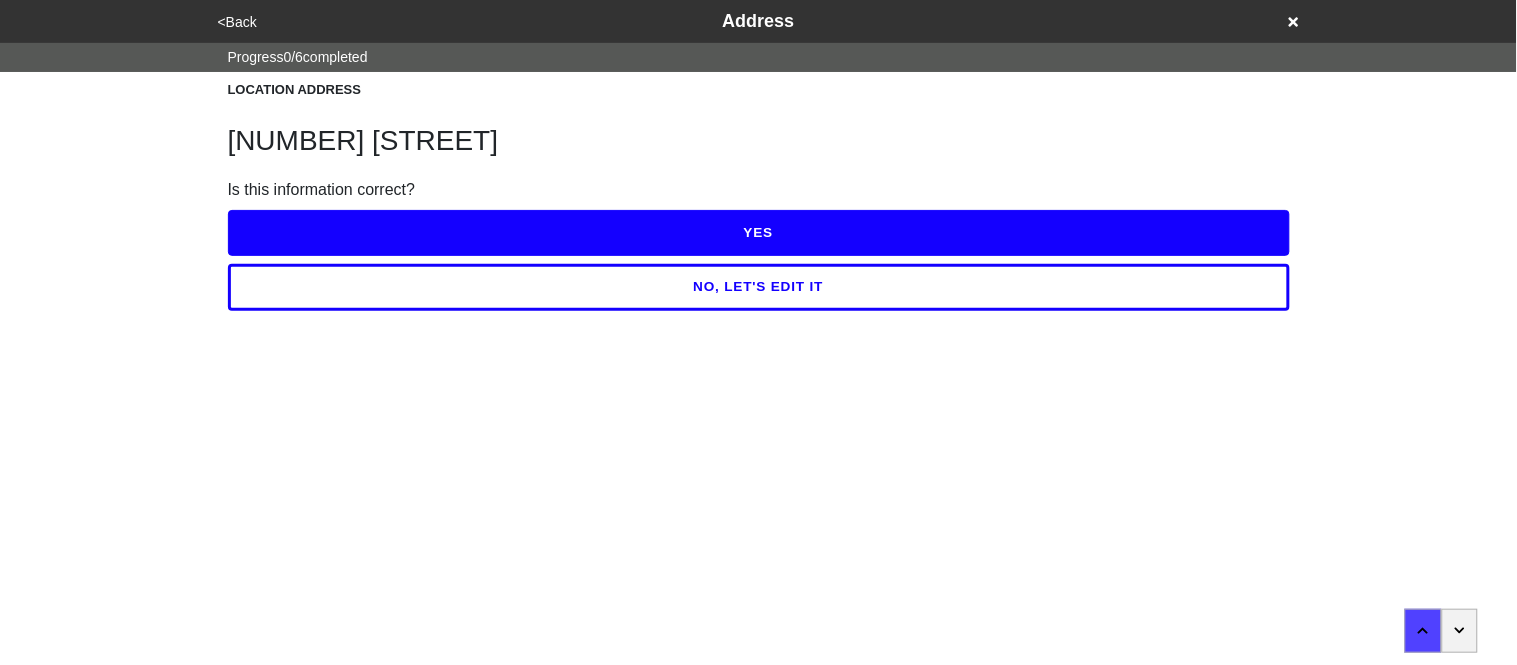 click on "<Back" at bounding box center [237, 22] 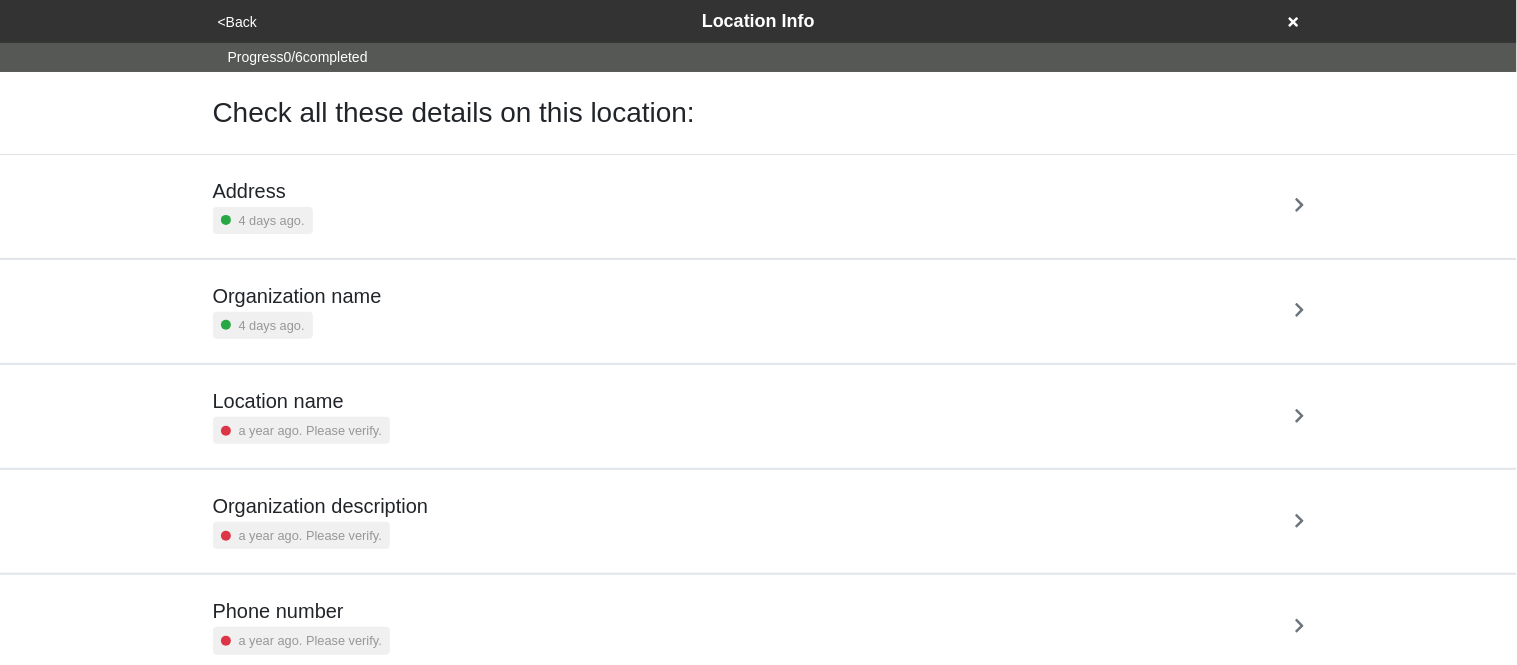 click on "<Back" at bounding box center (237, 22) 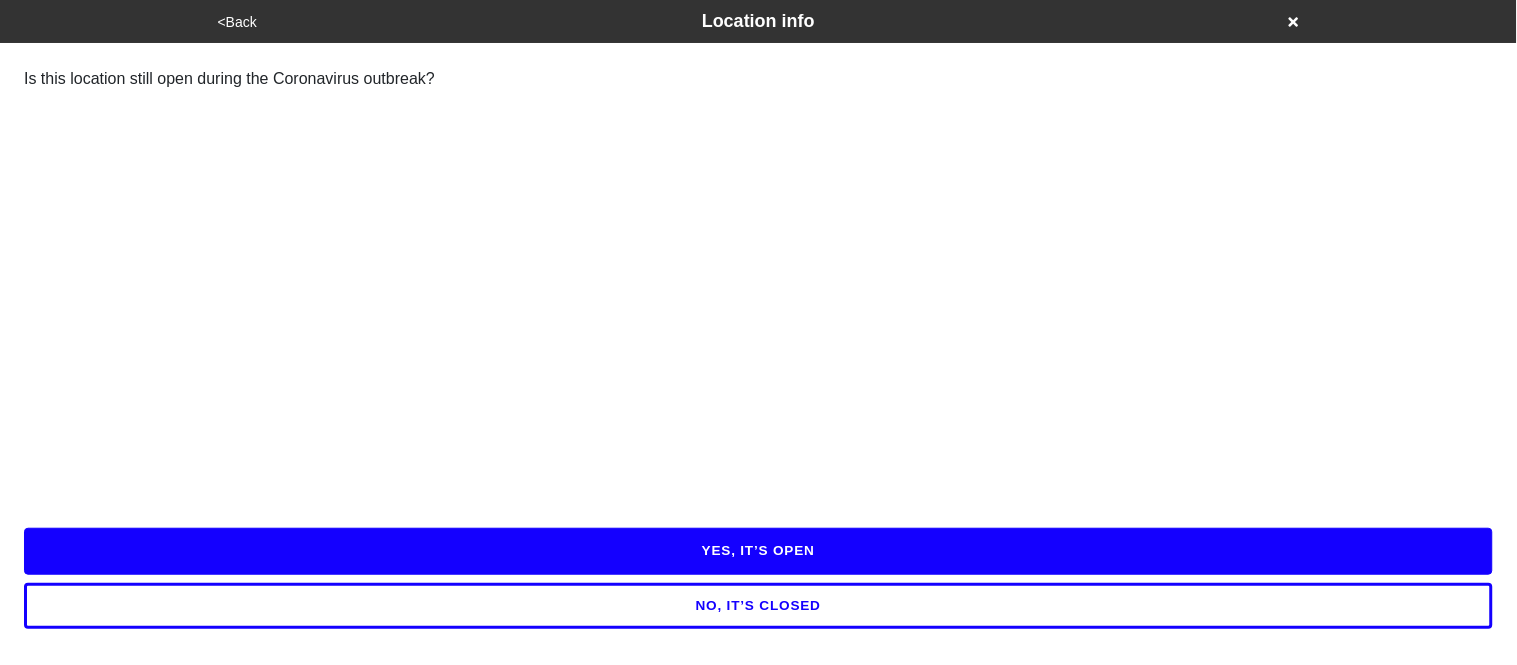 click on "YES, IT’S OPEN" at bounding box center [758, 551] 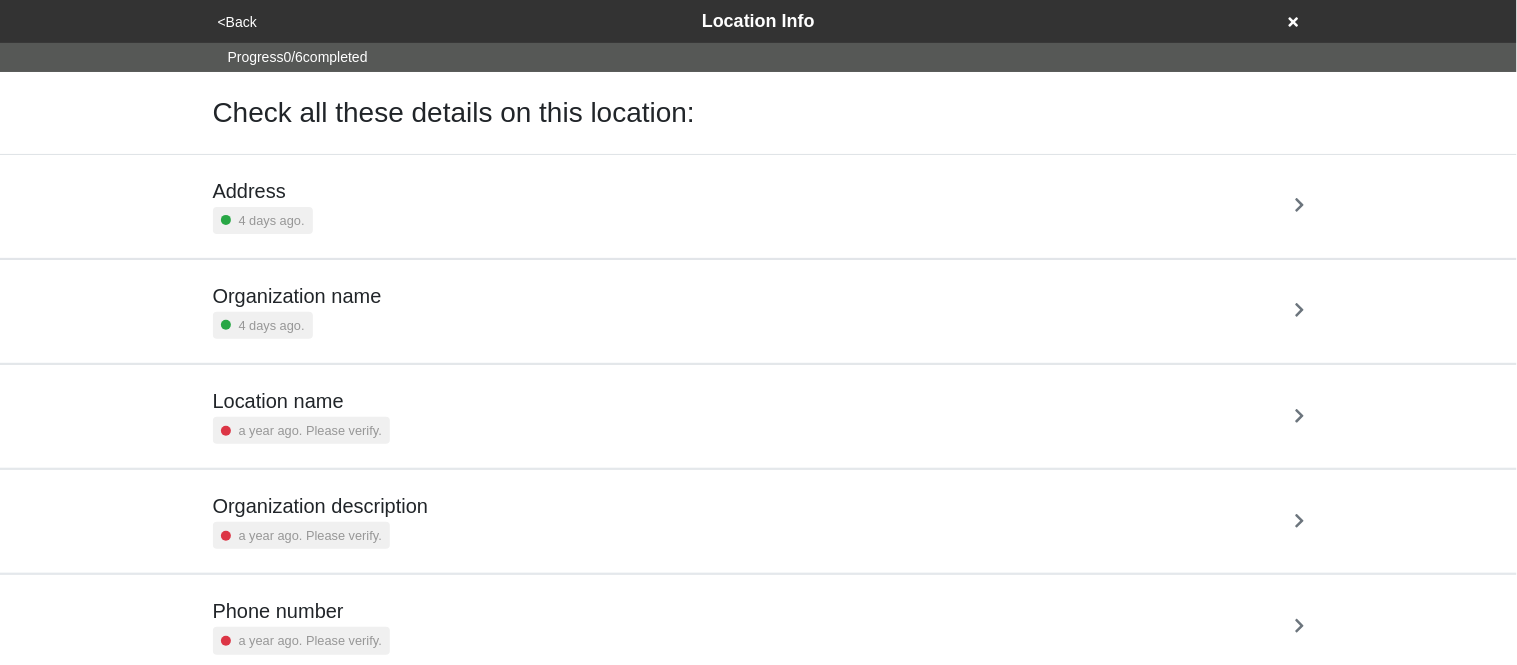 click on "Address 4 days ago." at bounding box center (759, 206) 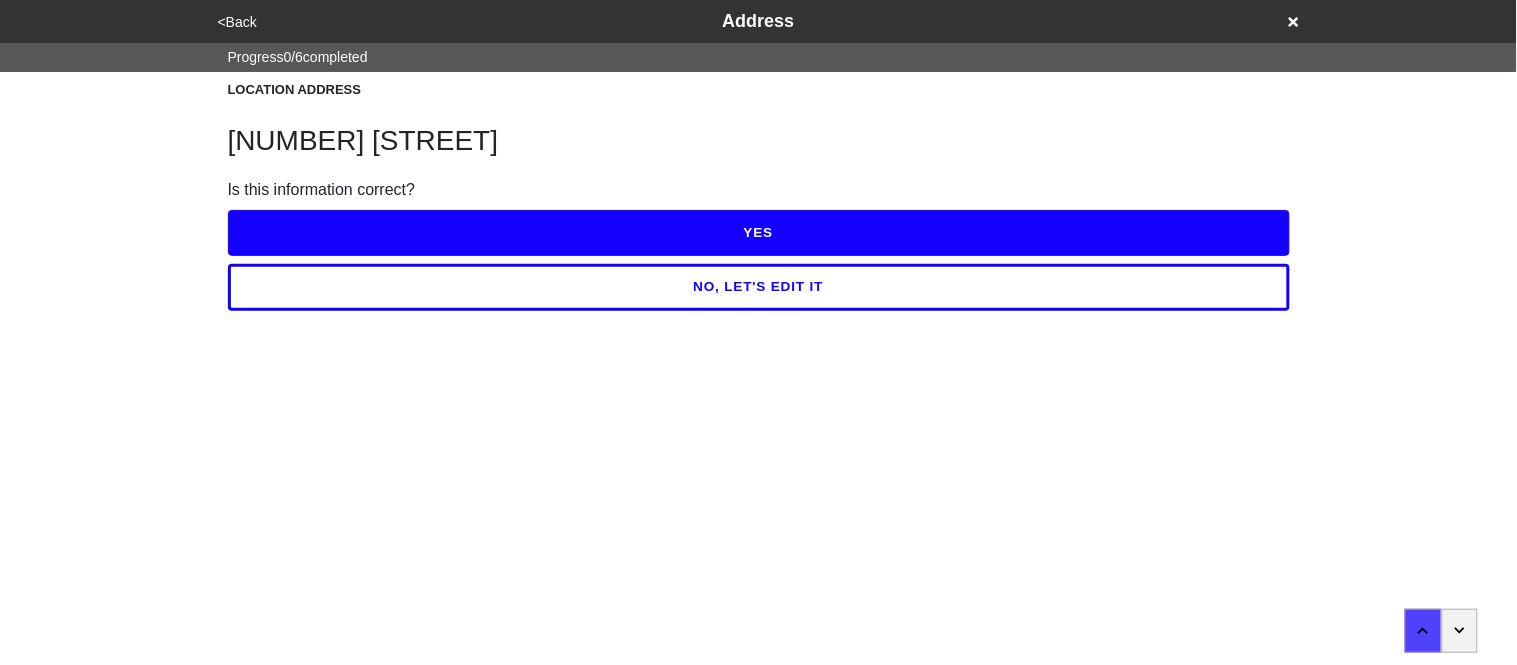 click on "YES" at bounding box center (759, 233) 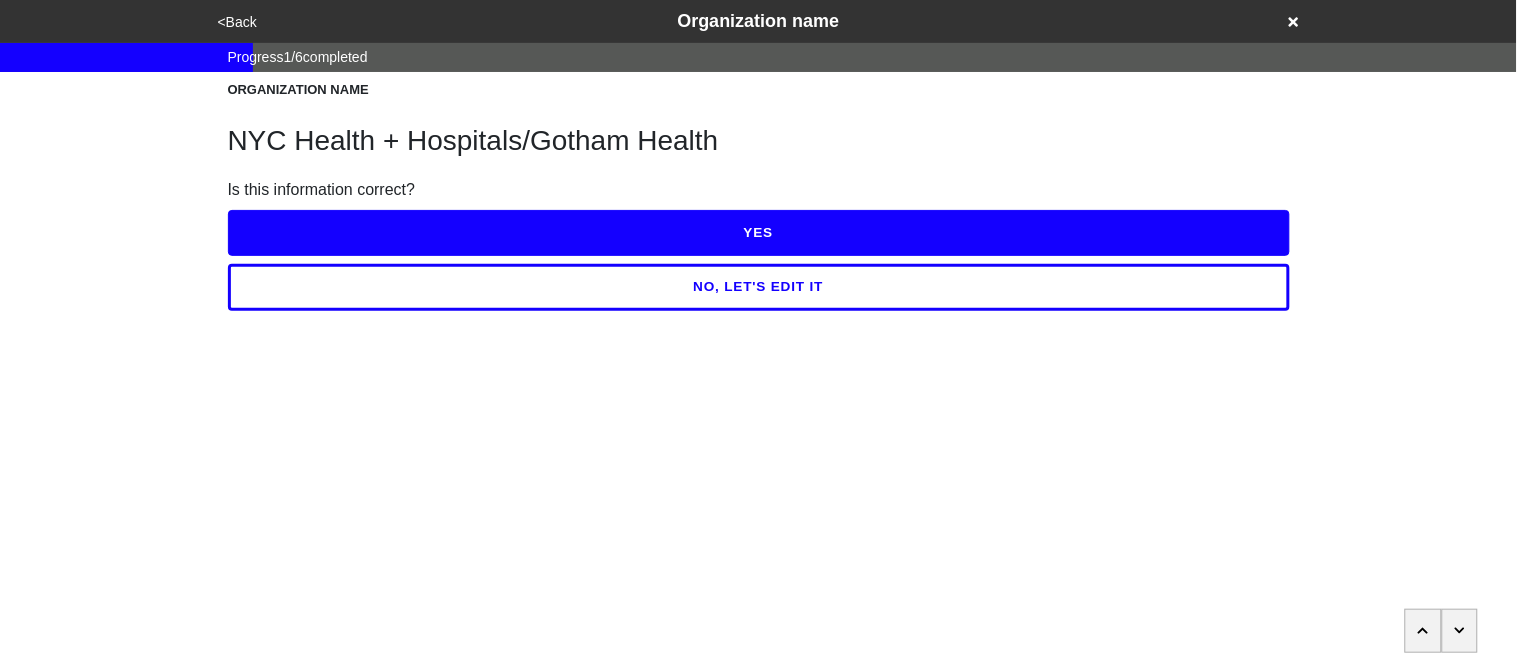 click on "YES" at bounding box center (759, 233) 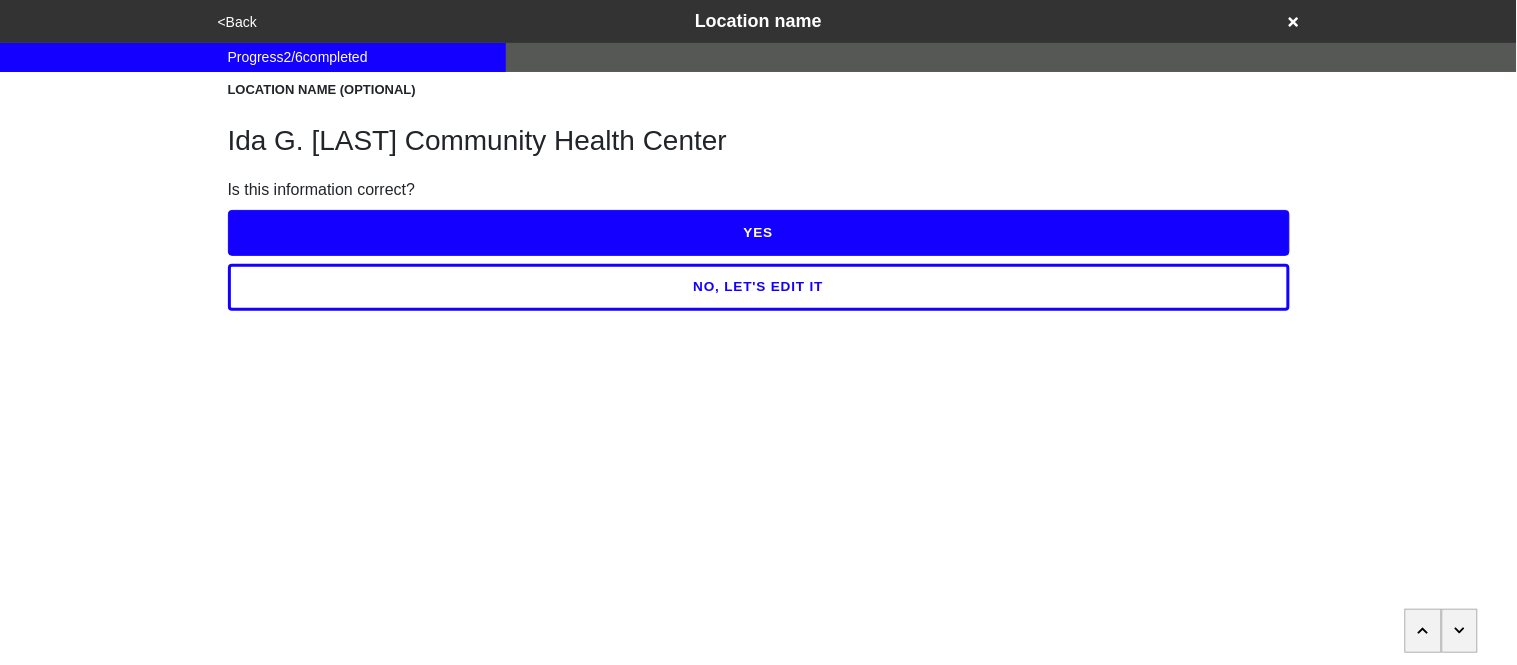 click on "YES" at bounding box center (759, 233) 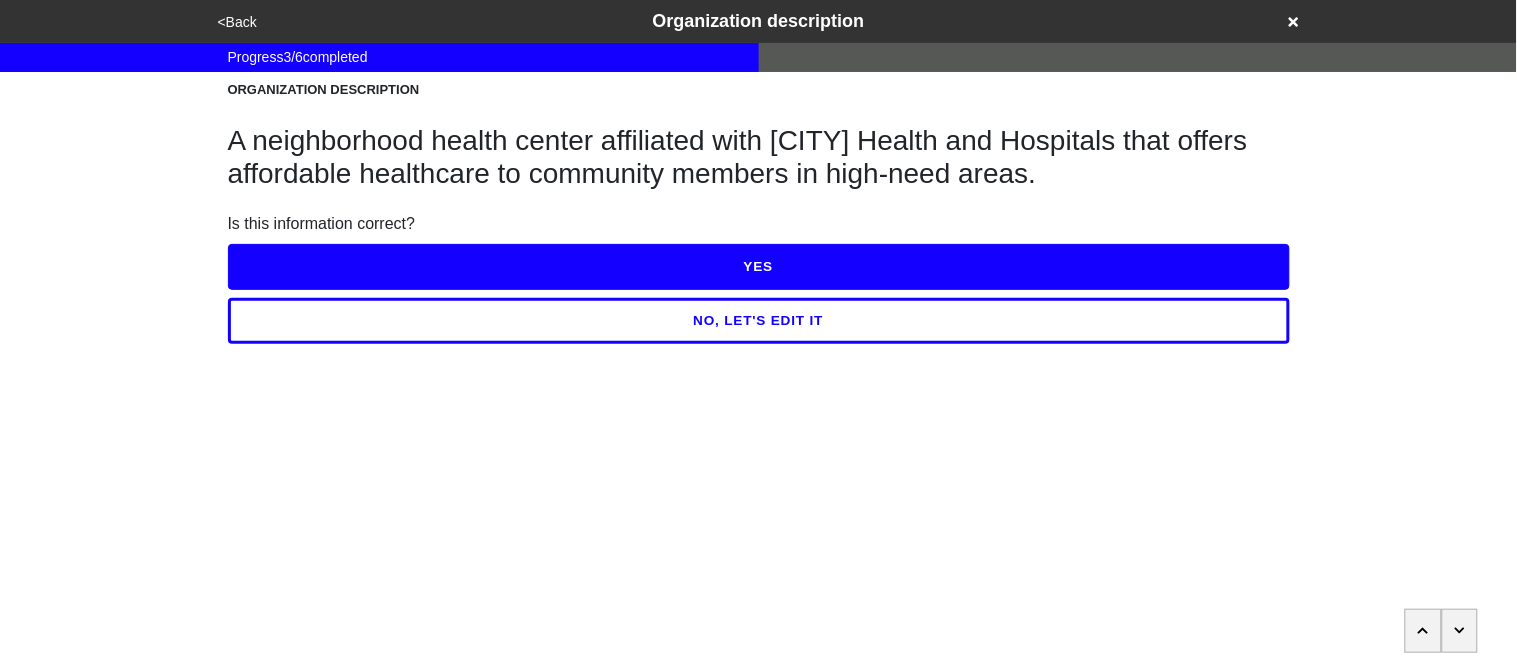 click on "YES" at bounding box center [759, 267] 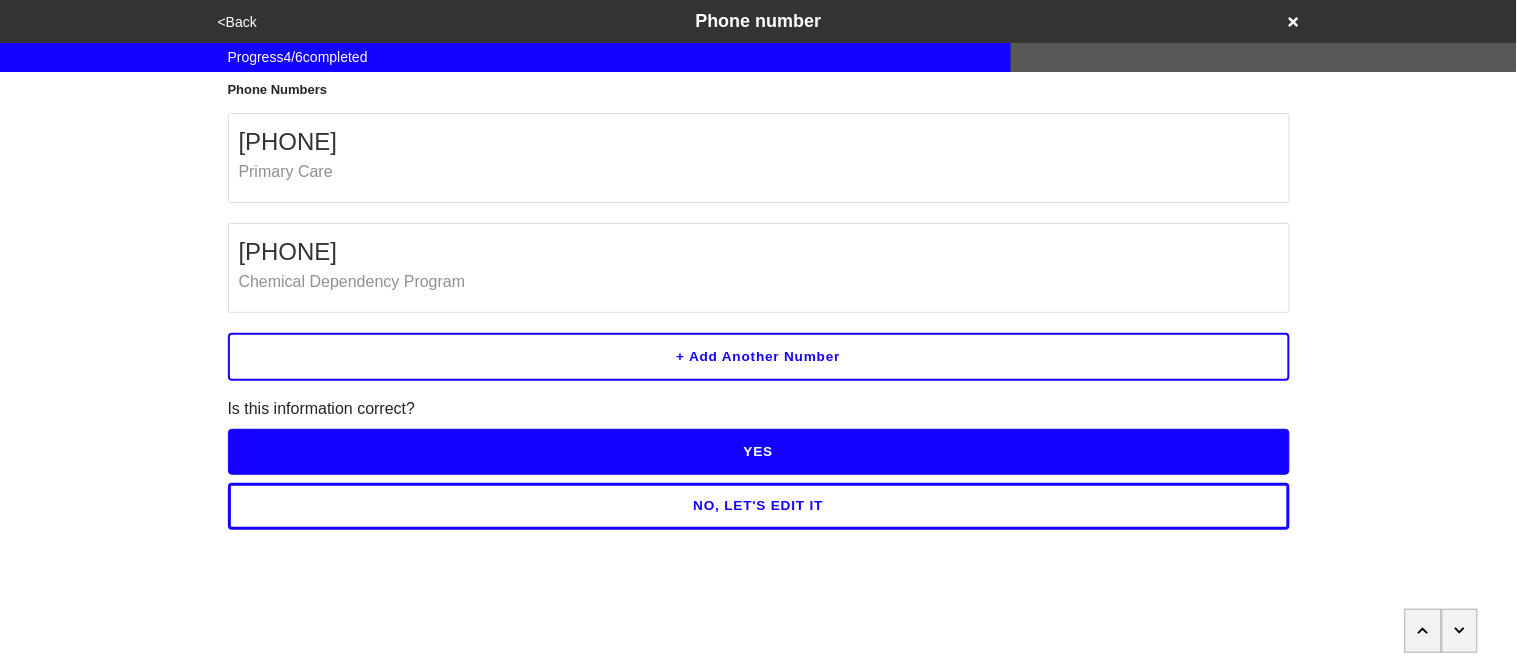 click on "NO, LET'S EDIT IT" at bounding box center [759, 506] 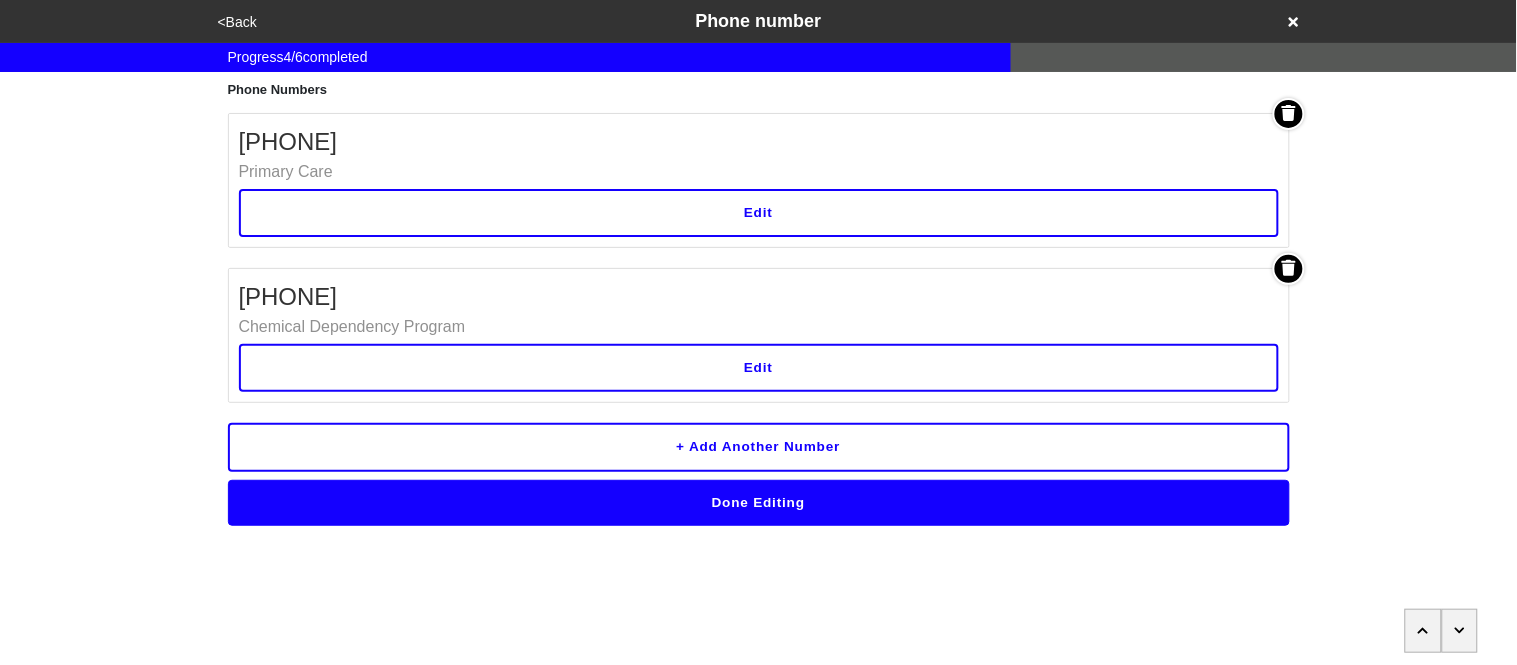 click on "Edit" at bounding box center (759, 213) 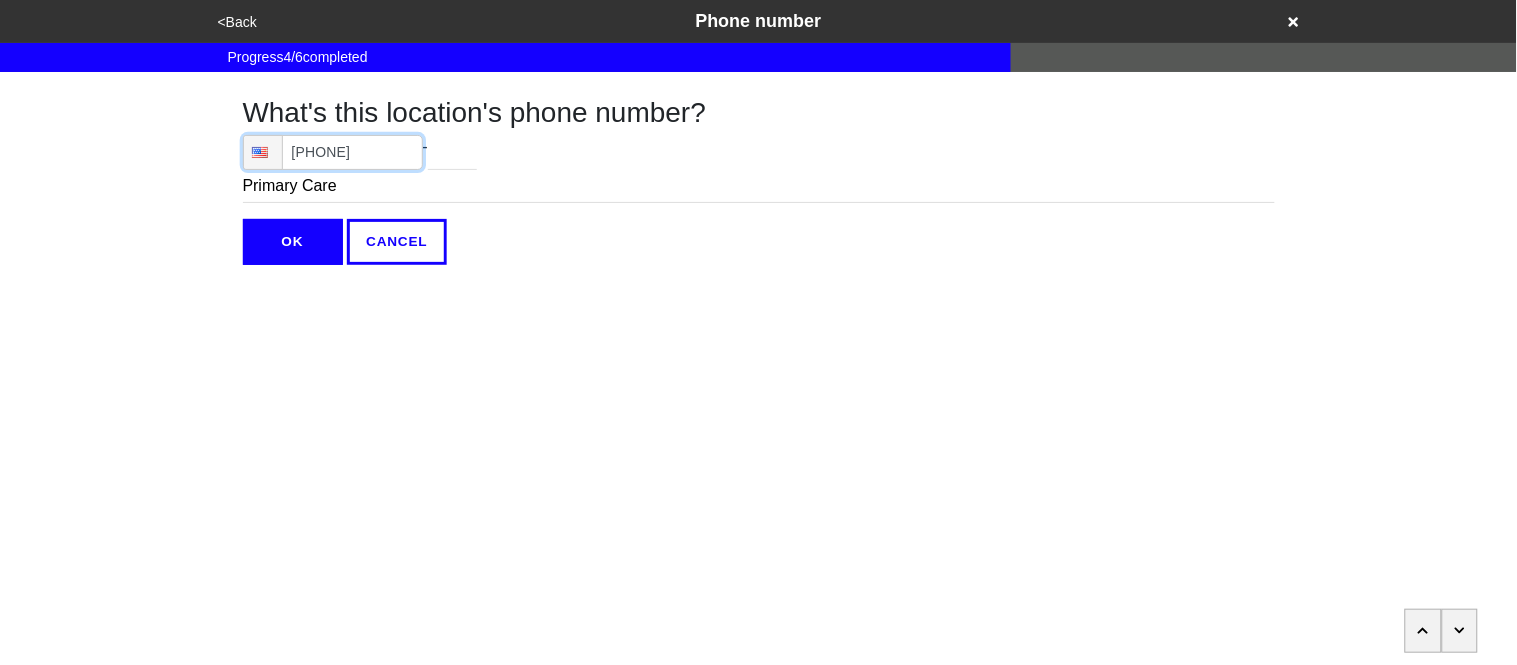 click on "[PHONE]" at bounding box center (333, 152) 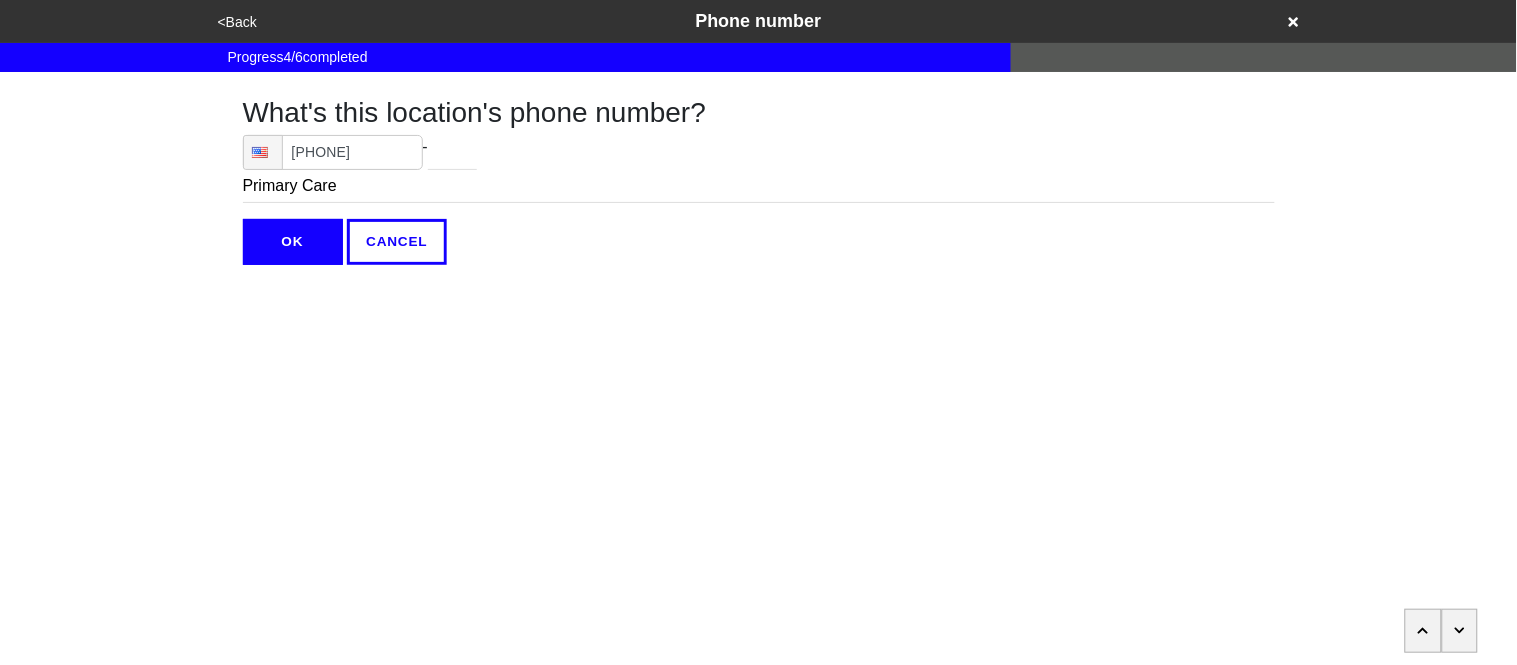 click on "OK" at bounding box center [293, 242] 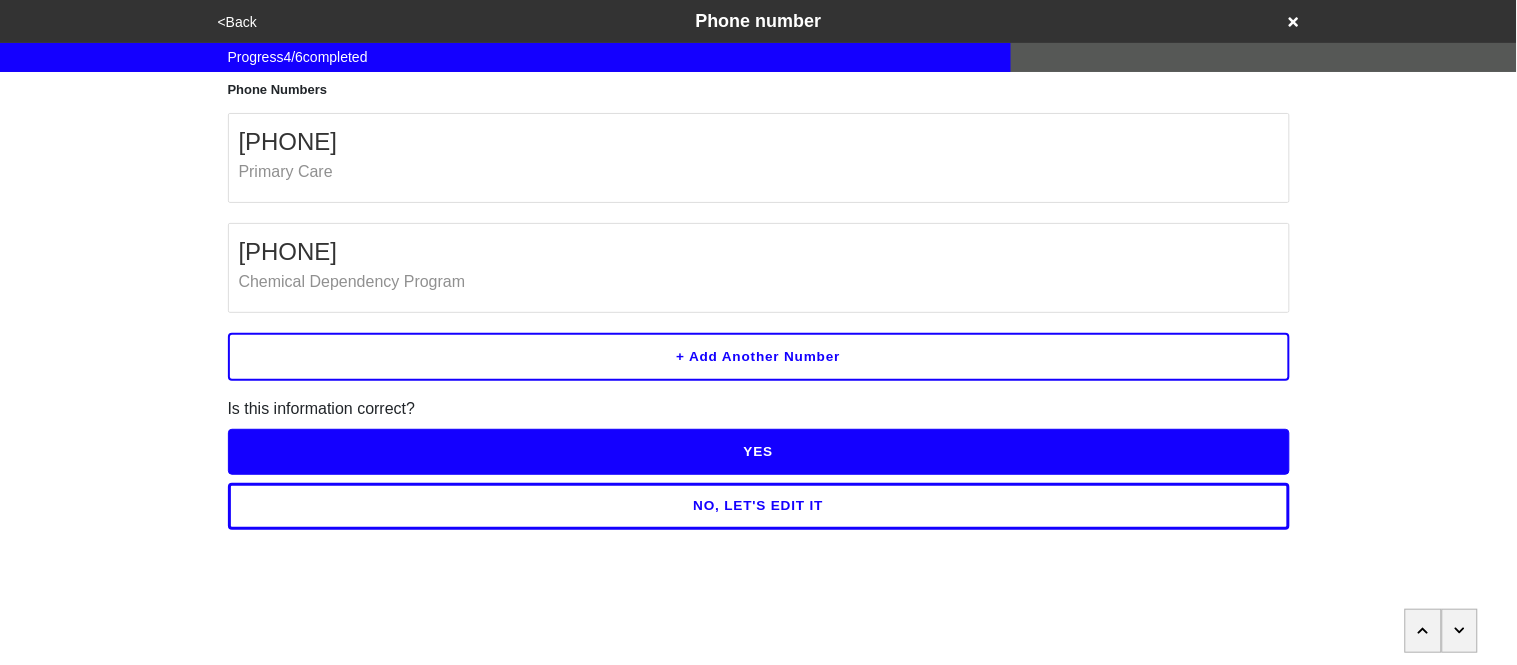 click on "NO, LET'S EDIT IT" at bounding box center [759, 506] 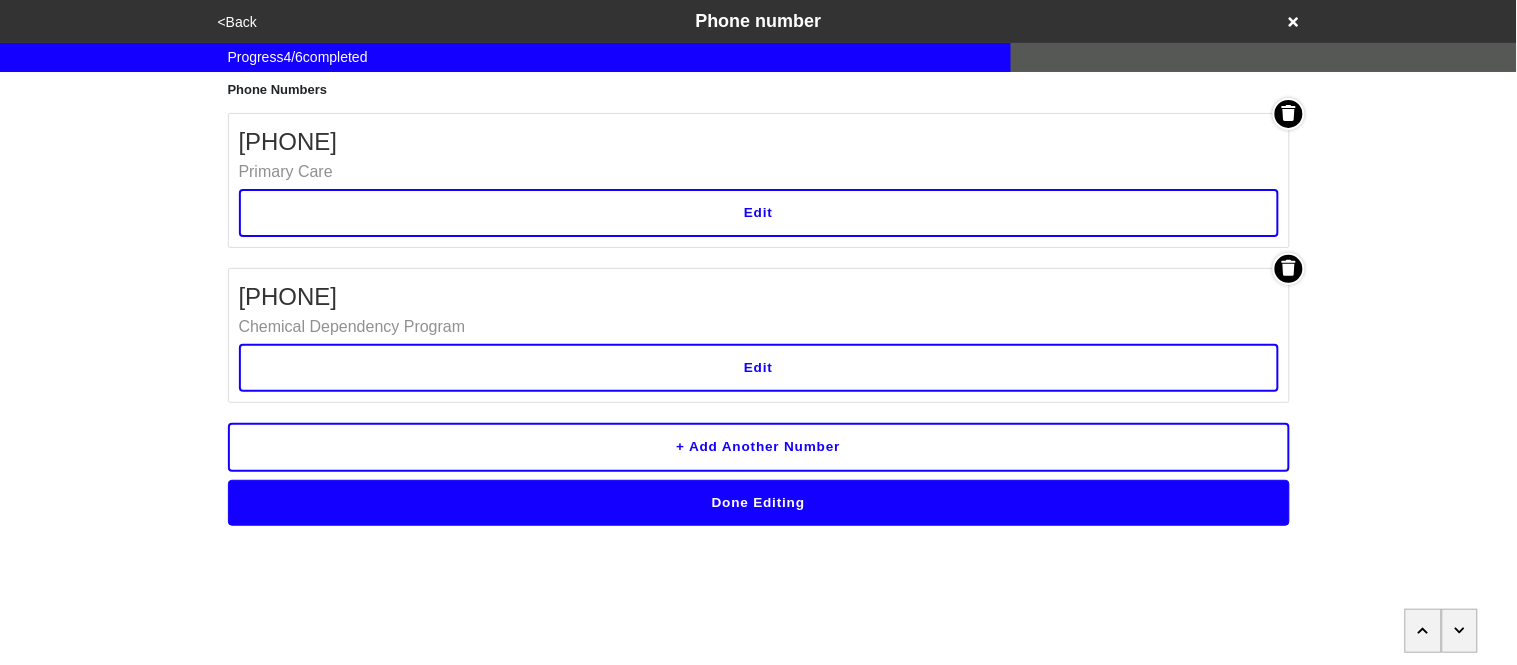 click 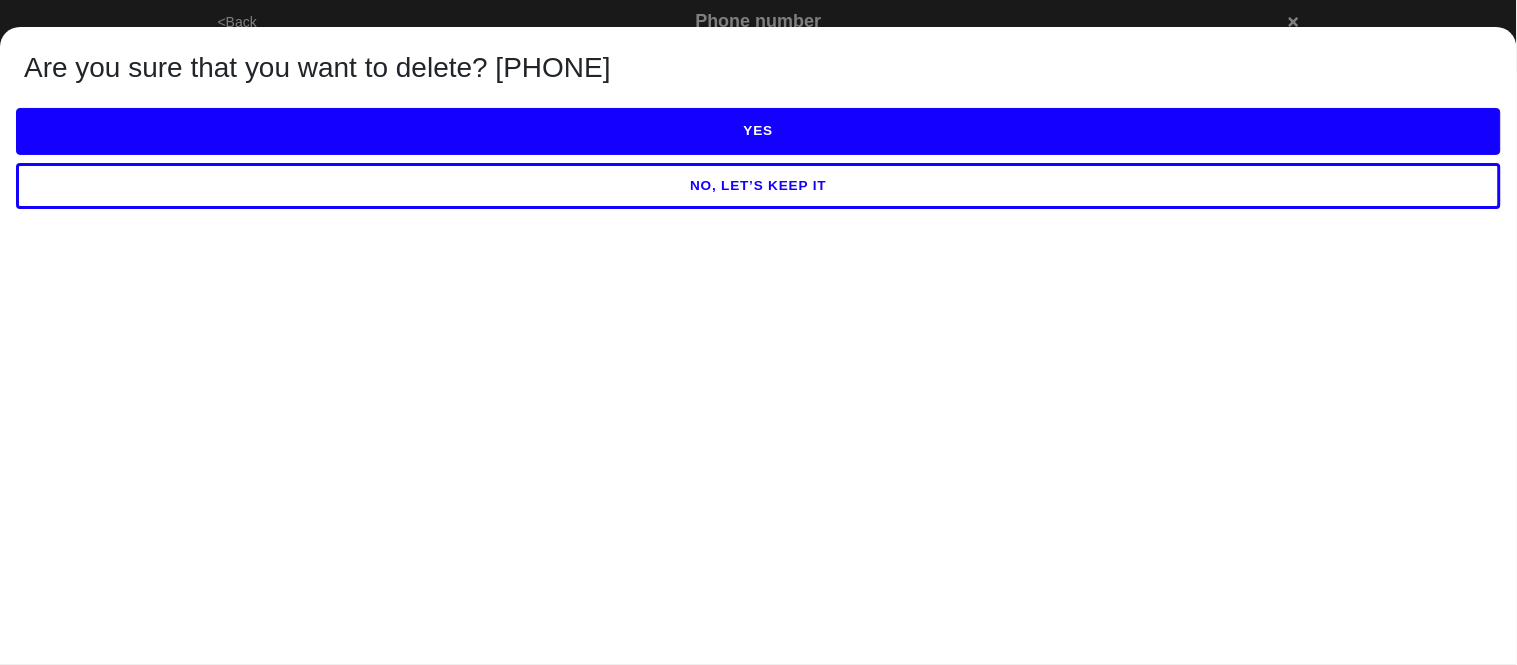 click on "YES" at bounding box center (758, 131) 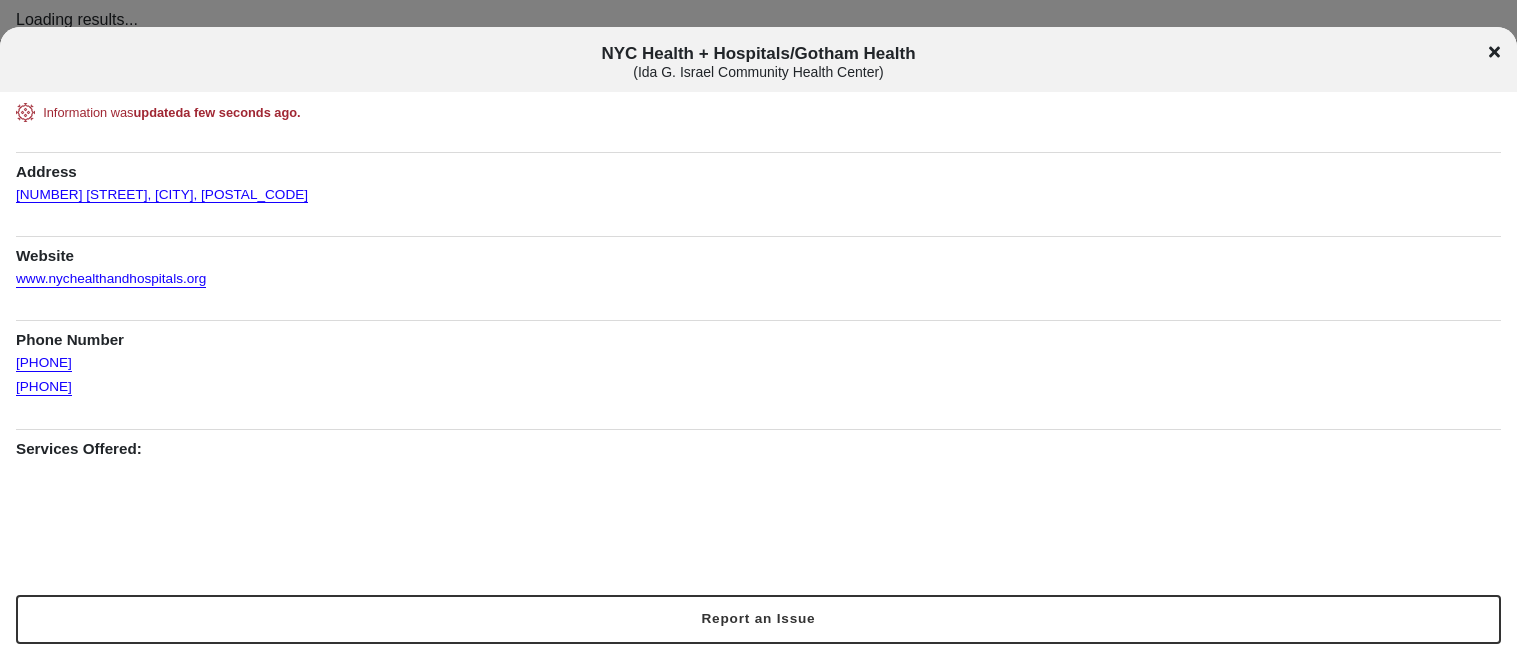 scroll, scrollTop: 0, scrollLeft: 0, axis: both 